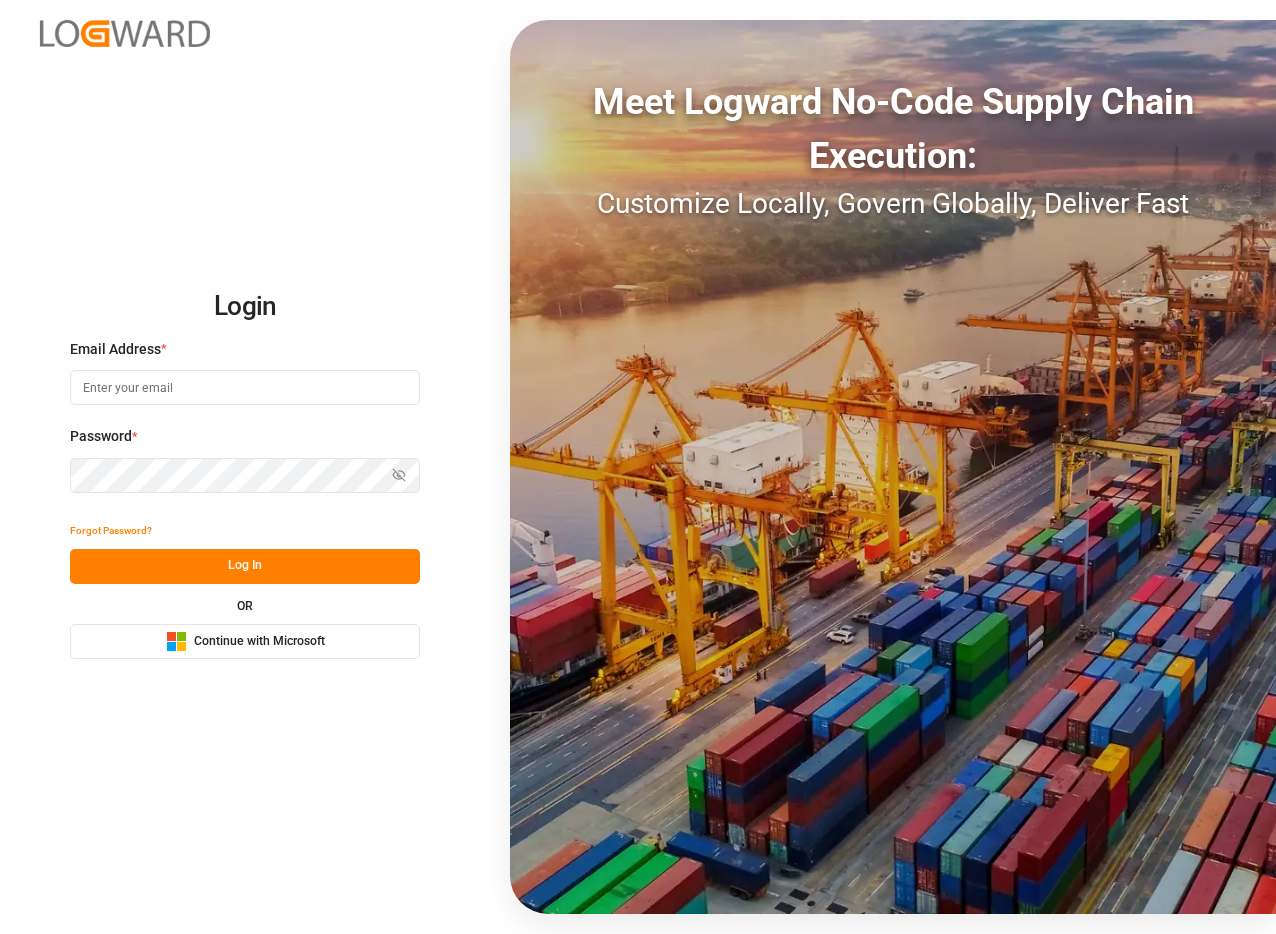 scroll, scrollTop: 0, scrollLeft: 0, axis: both 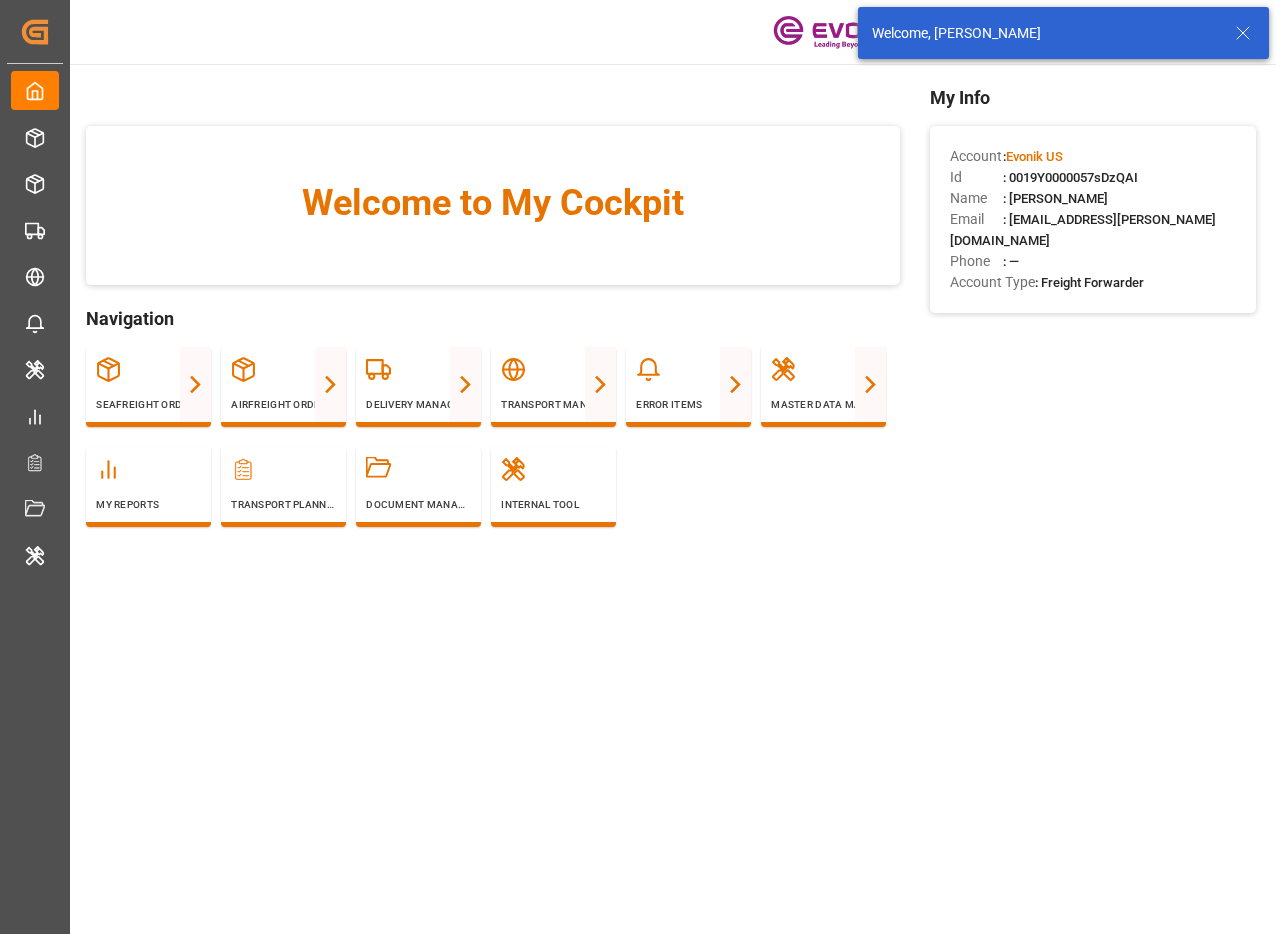 click 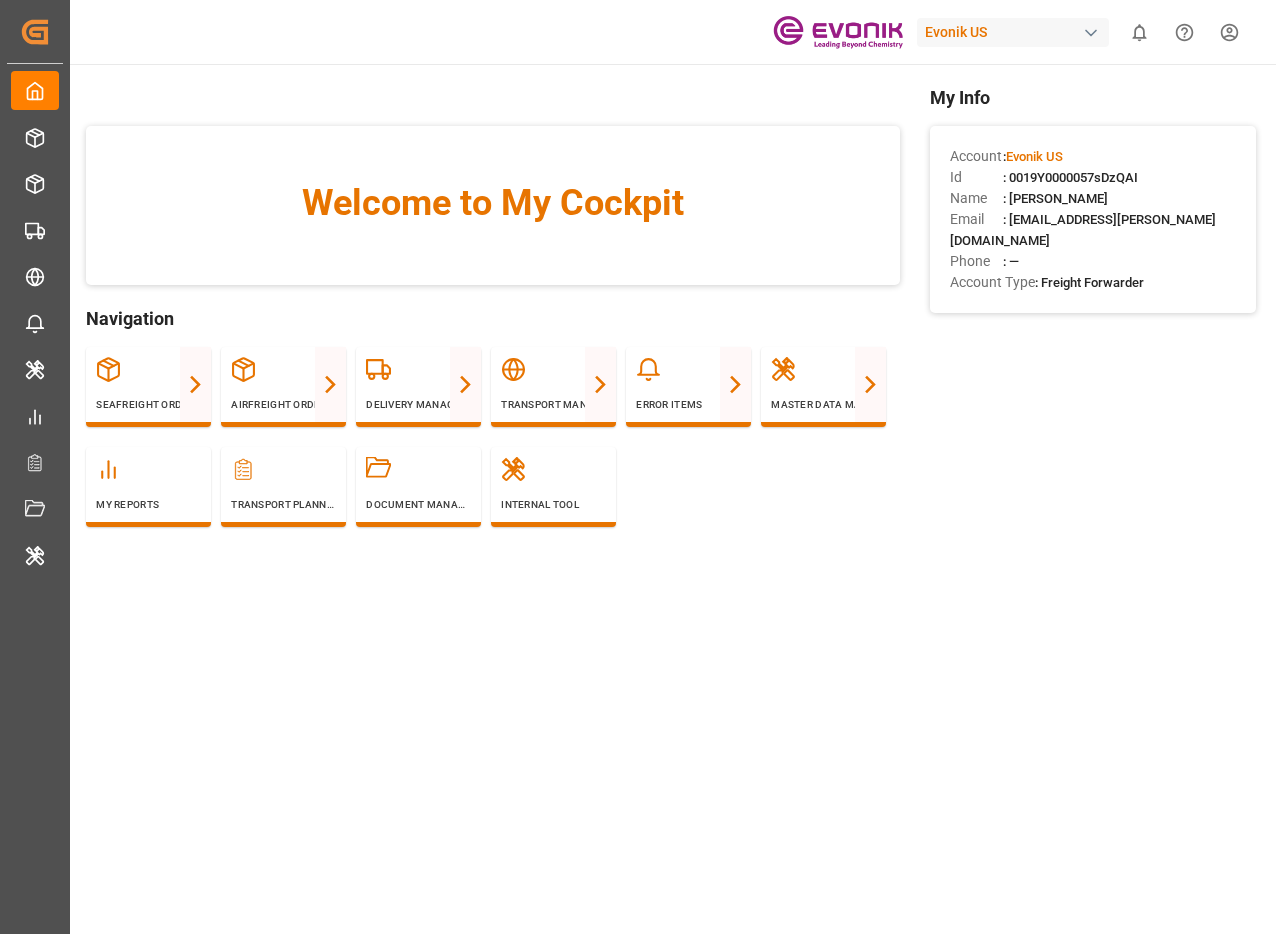 click on ": 0019Y0000057sDzQAI" at bounding box center (1070, 177) 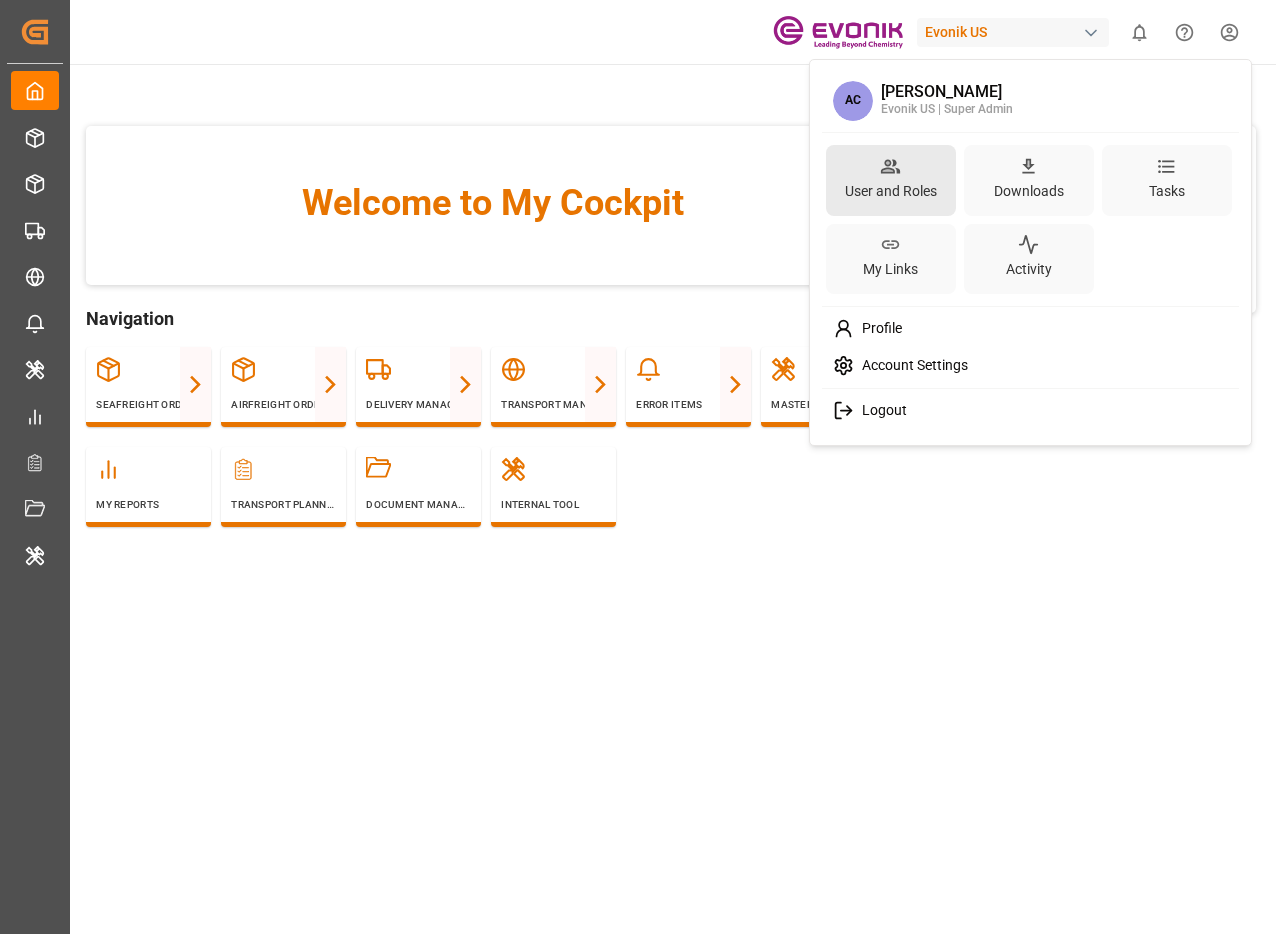 click on "User and Roles" at bounding box center (891, 180) 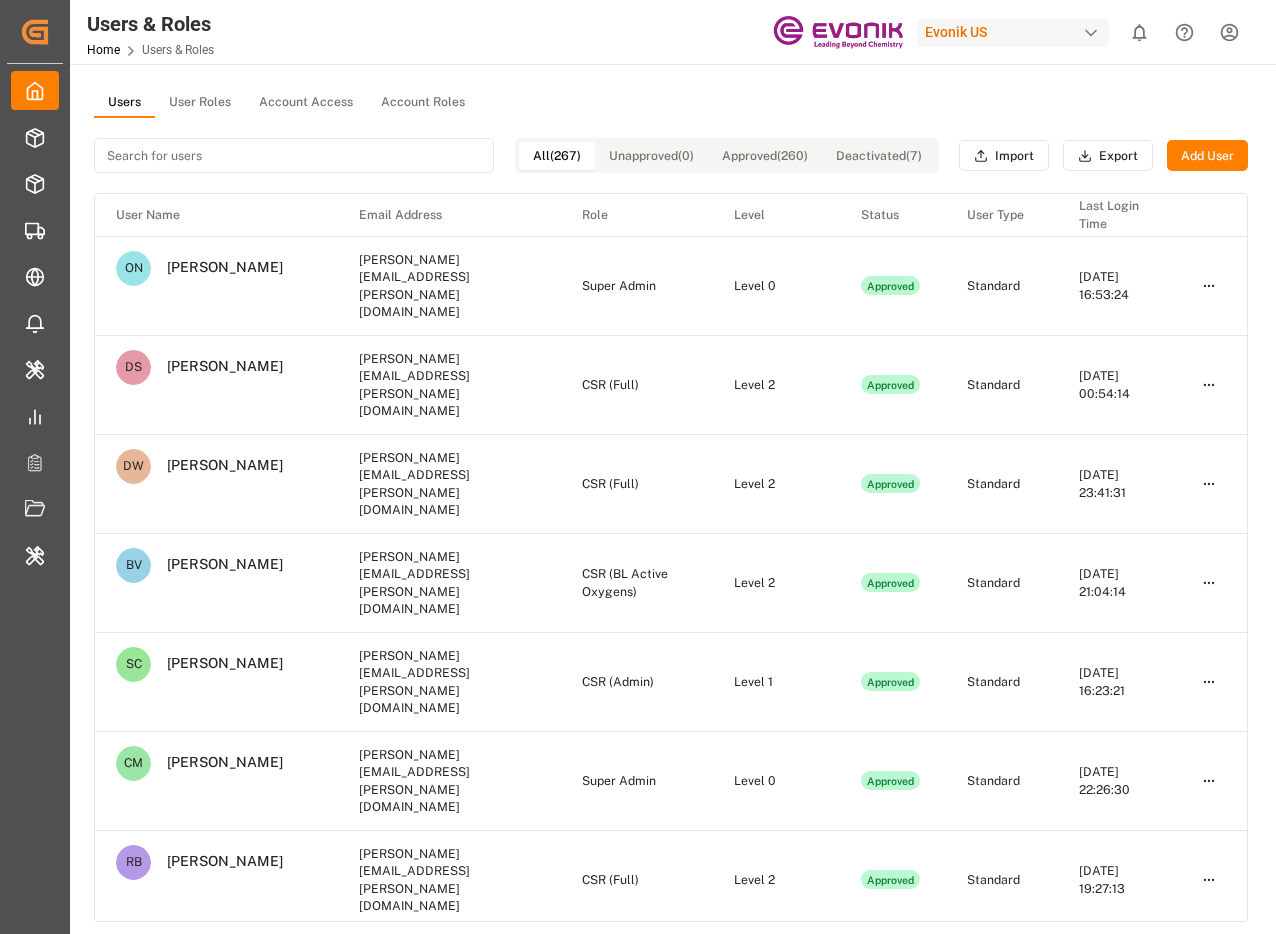 click on "Approved" at bounding box center [893, 384] 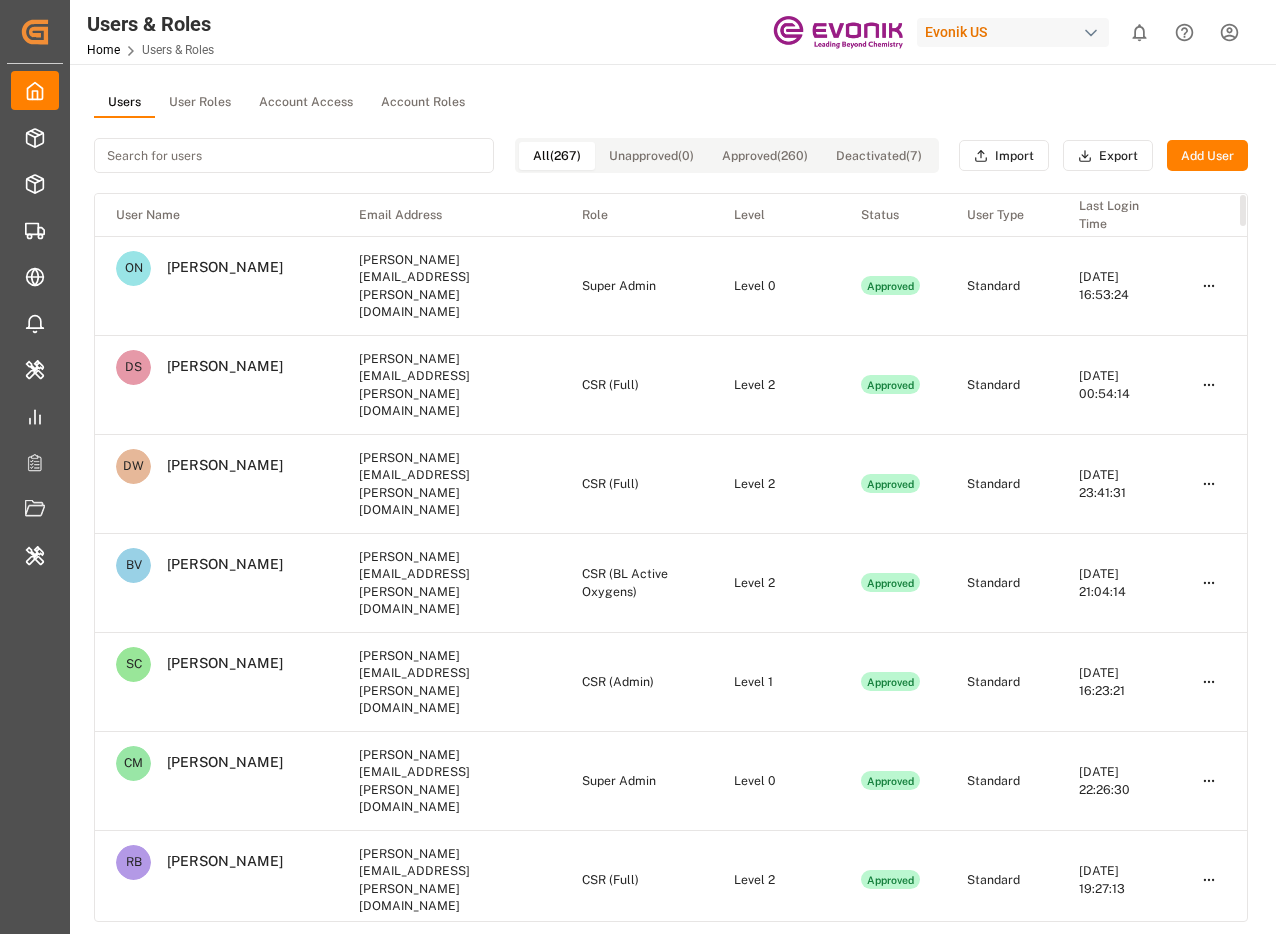 click on "All  (267) Unapproved  (0) Approved  (260) Deactivated  (7)" at bounding box center (516, 155) 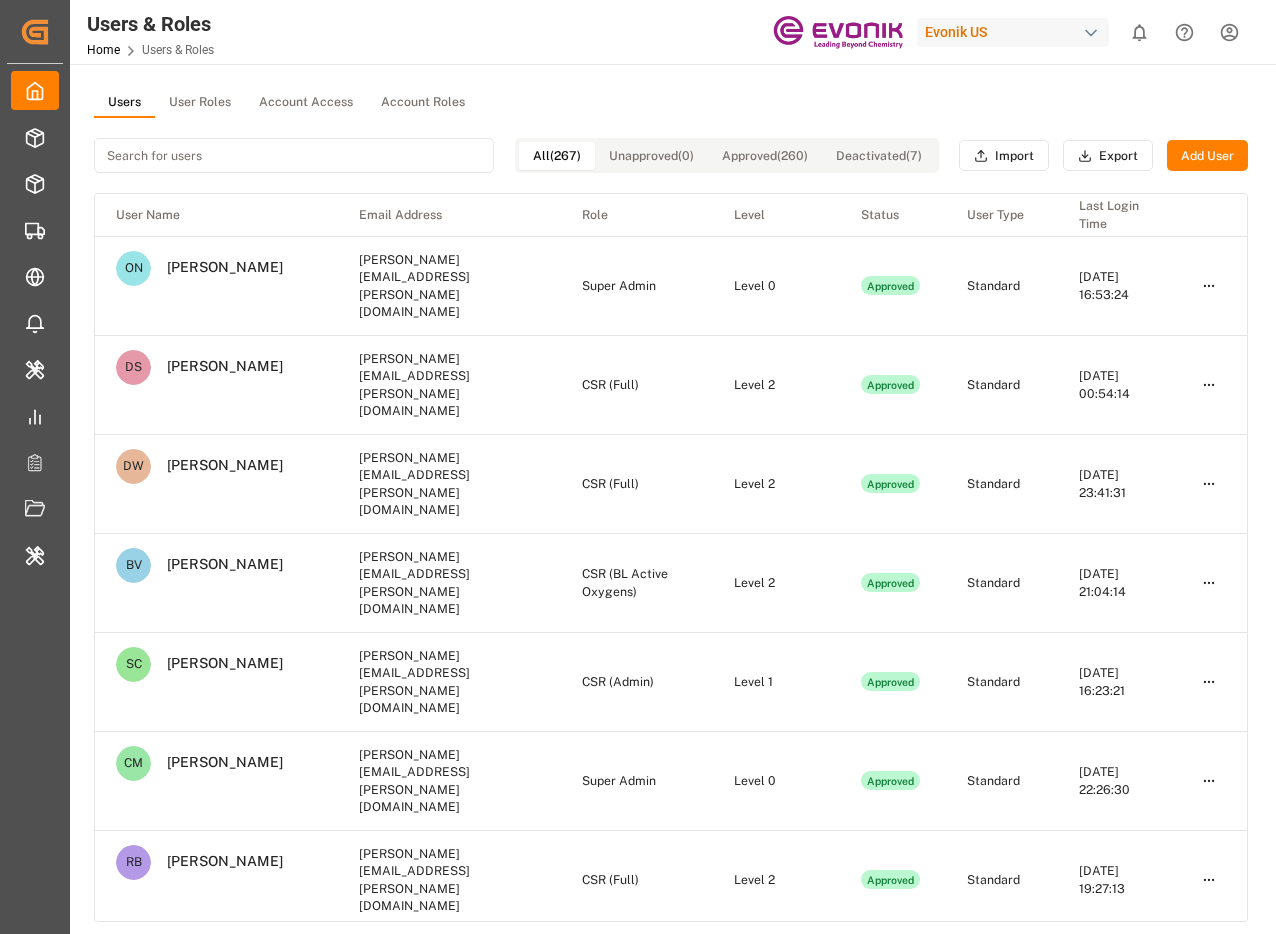 click at bounding box center (294, 155) 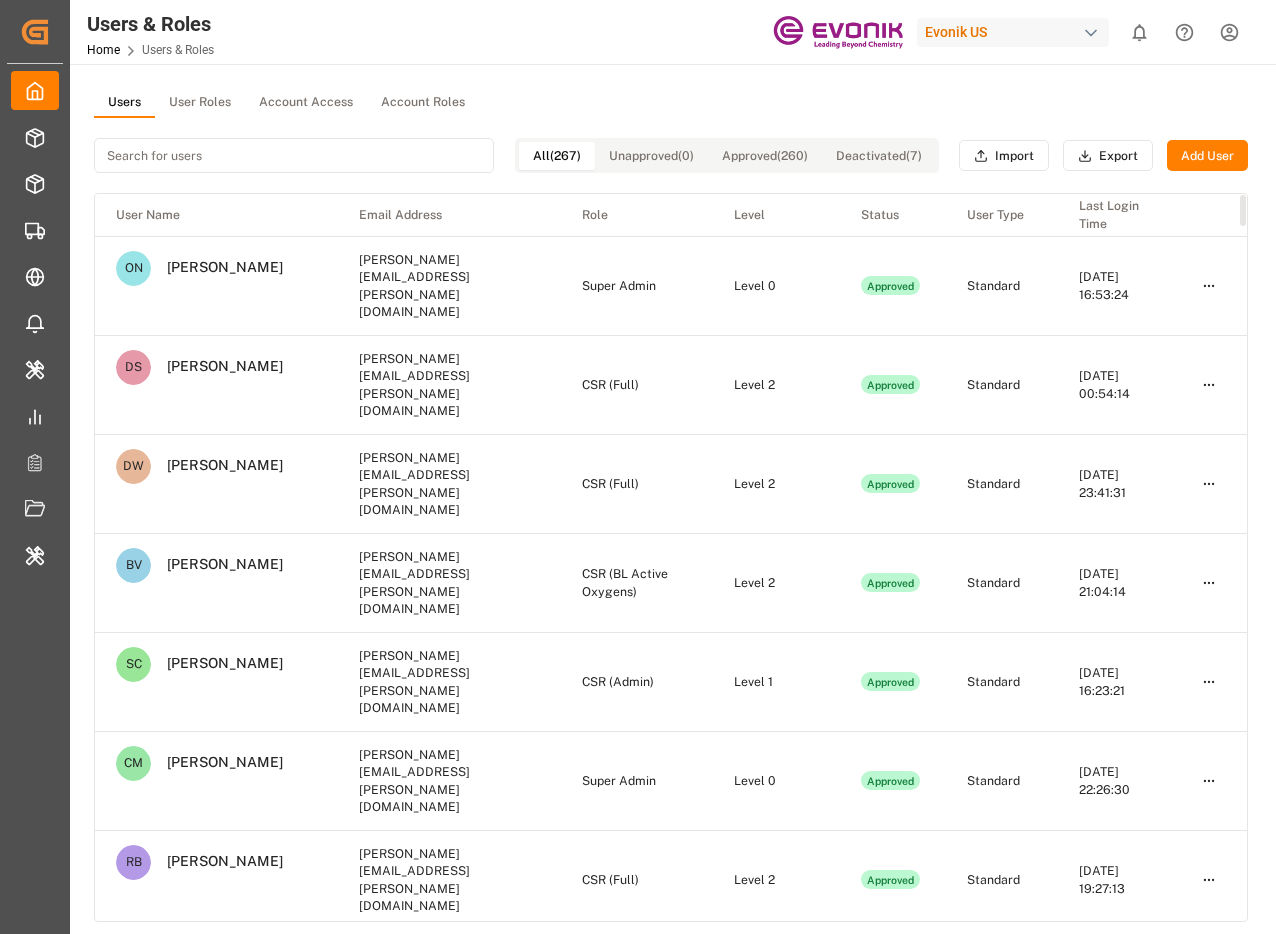 click on "User Roles" at bounding box center (200, 103) 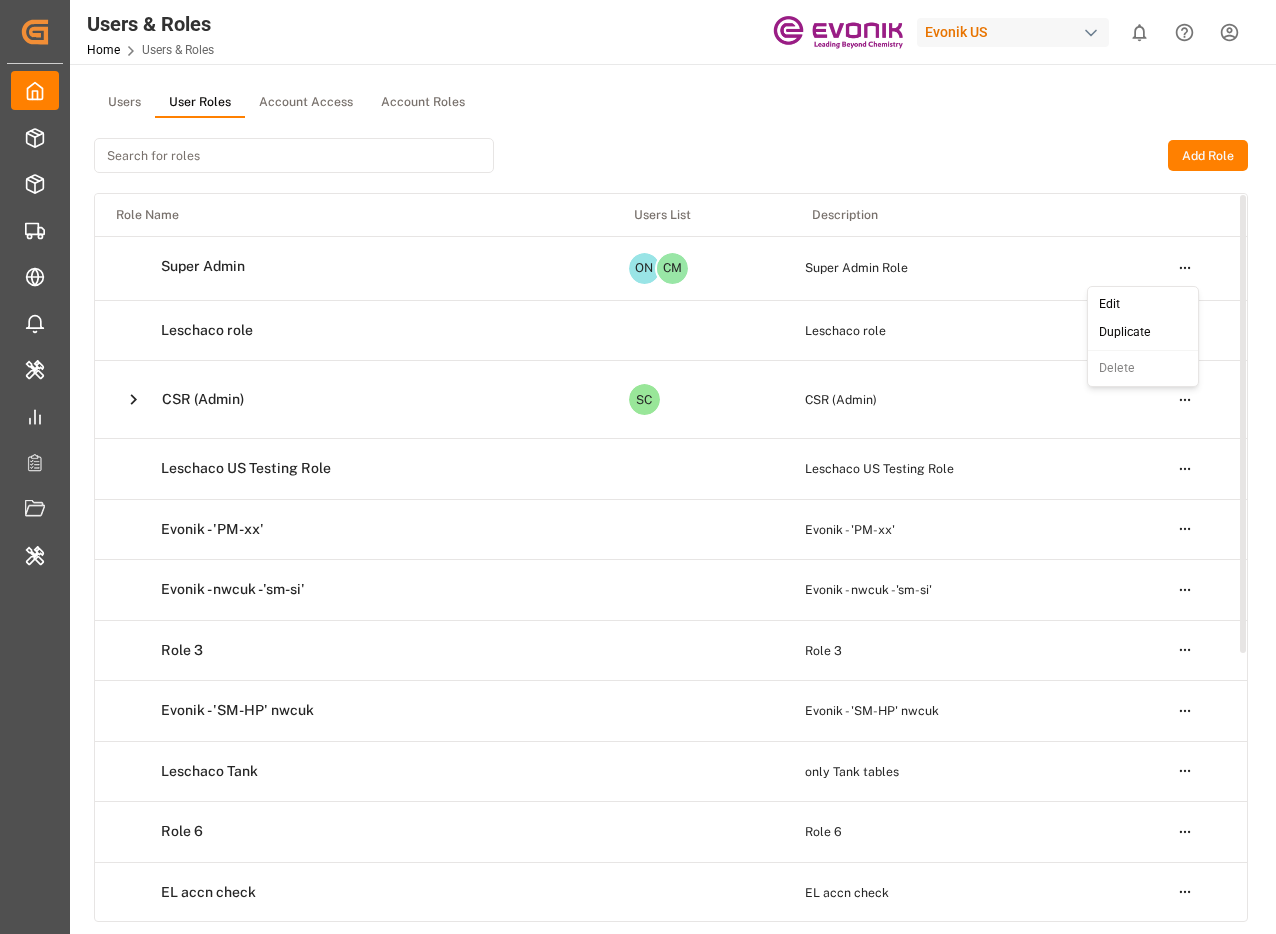 click on "Created by potrace 1.15, written by Peter Selinger 2001-2017 Created by potrace 1.15, written by Peter Selinger 2001-2017 My Cockpit My Cockpit Seafreight Order Management Seafreight Order Management Airfreight Order Management Airfreight Order Management Delivery Management Delivery Management Transport Management Transport Management Error Items Error Items Master Data Management Master Data Management My Reports My Reports Transport Planner Transport Planner Document Management Document Management Internal Tool Internal Tool Back to main menu Users & Roles Home Users & Roles Evonik US 0 Notifications Only show unread All Mark all categories read No notifications Users User Roles Account Access Account Roles Add Role Role Name Users List Description Super Admin ON CM Super Admin Role Open menu Leschaco role Leschaco role Open menu CSR (Admin) SC CSR (Admin) Open menu Leschaco US Testing Role Leschaco US Testing Role Open menu Evonik - 'PM-xx' Evonik - 'PM-xx' Open menu Evonik - nwcuk -'sm-si' Open menu ©" at bounding box center (638, 542) 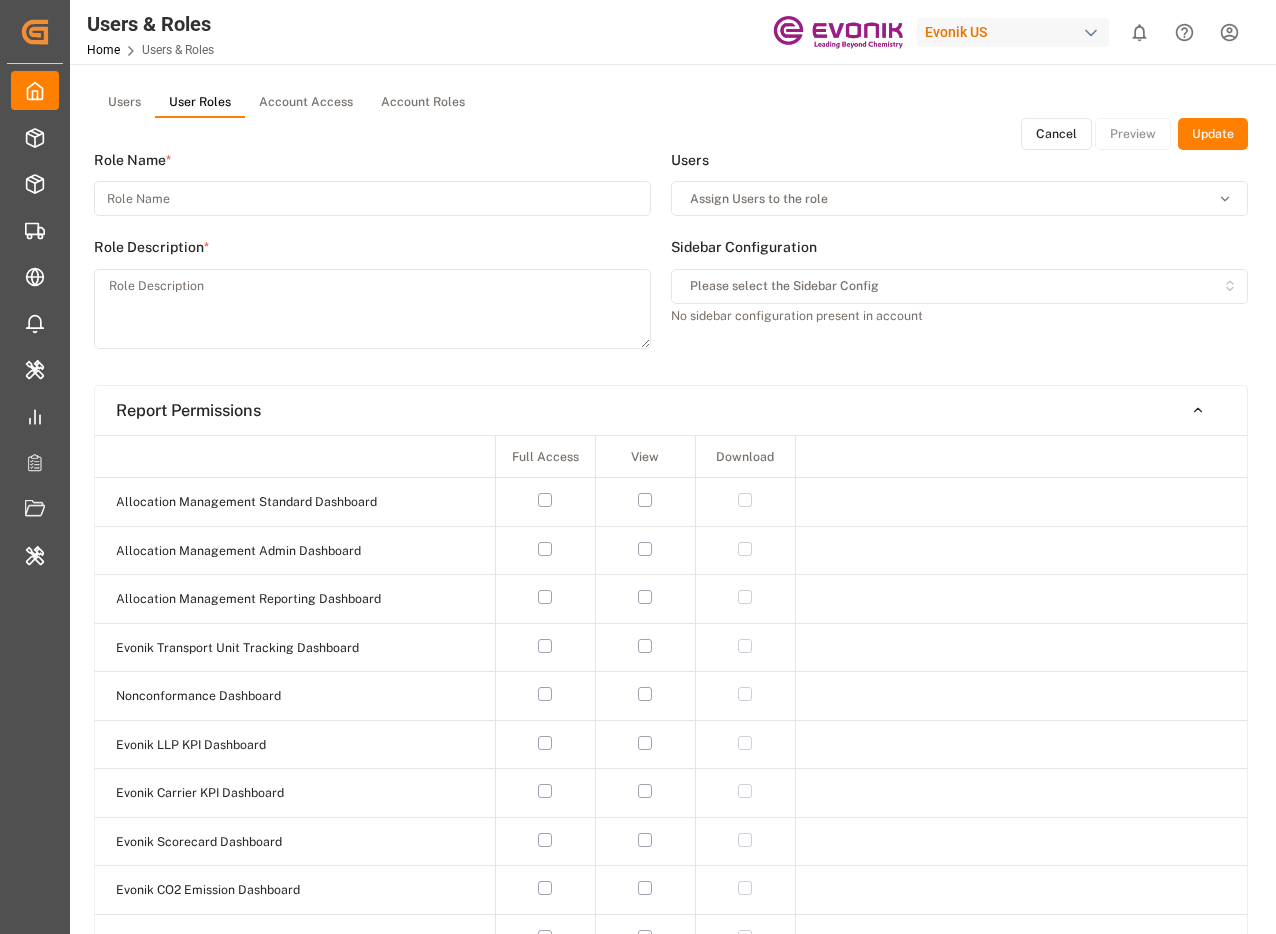 type on "Super Admin" 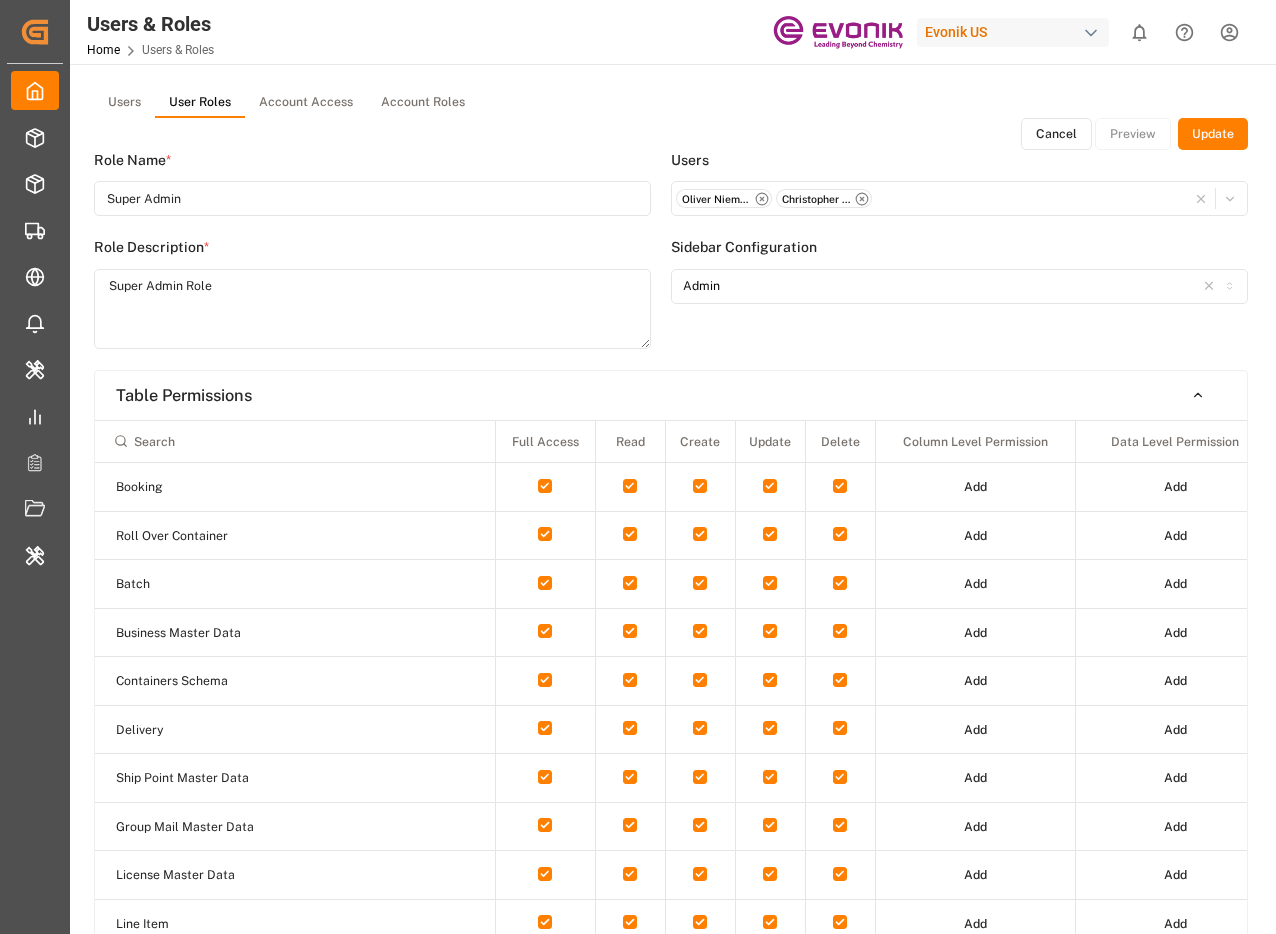 click on "Created by potrace 1.15, written by Peter Selinger 2001-2017 Created by potrace 1.15, written by Peter Selinger 2001-2017 My Cockpit My Cockpit Seafreight Order Management Seafreight Order Management Airfreight Order Management Airfreight Order Management Delivery Management Delivery Management Transport Management Transport Management Error Items Error Items Master Data Management Master Data Management My Reports My Reports Transport Planner Transport Planner Document Management Document Management Internal Tool Internal Tool Back to main menu Users & Roles Home Users & Roles Evonik US 0 Notifications Only show unread All Mark all categories read No notifications Users User Roles Account Access Account Roles Cancel Preview Update Role Name * Super Admin Role Description * Super Admin Role Users Oliver Niemeyer - oliver.niemeyer@logward.com Christopher Moffett - christopher.moffett@leschaco.com Sidebar Configuration Admin Table Permissions Full Access Read Create Update Delete Column Level Permission Booking" at bounding box center (638, 542) 